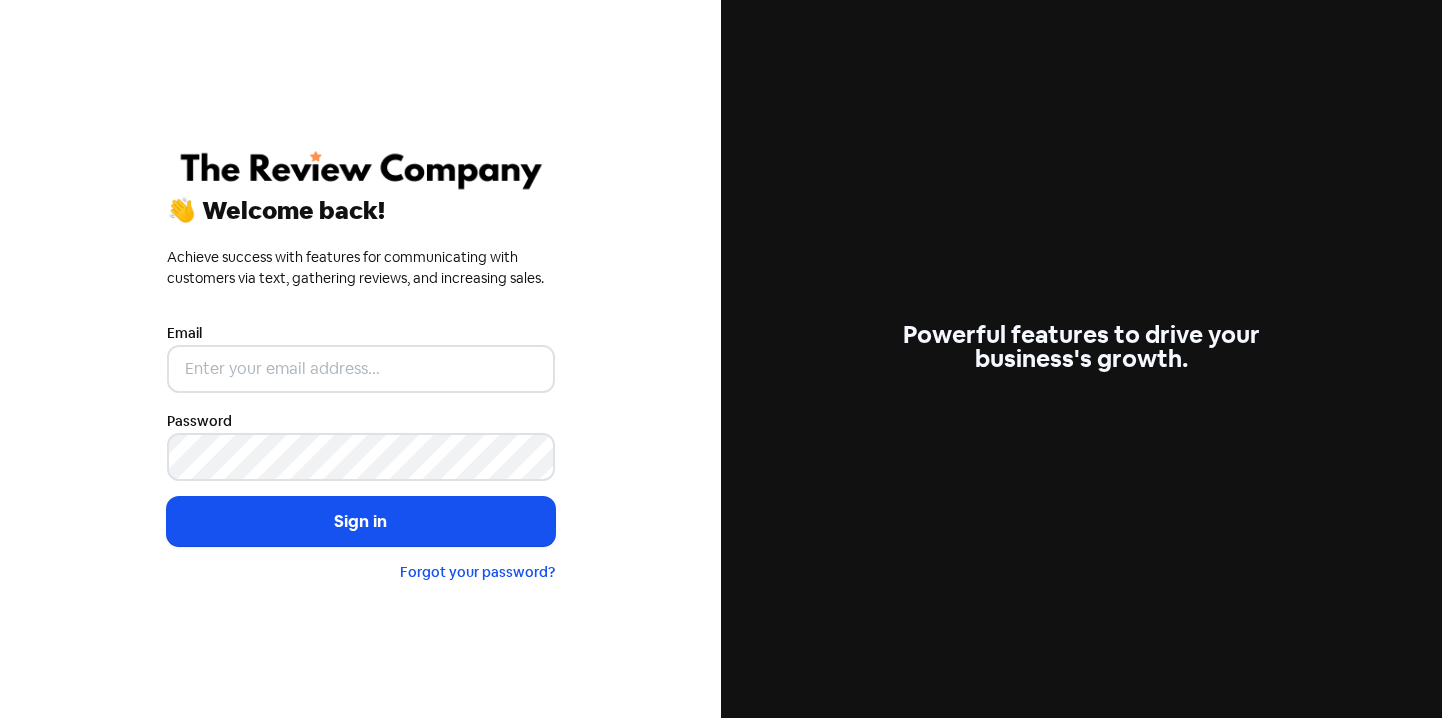 scroll, scrollTop: 0, scrollLeft: 0, axis: both 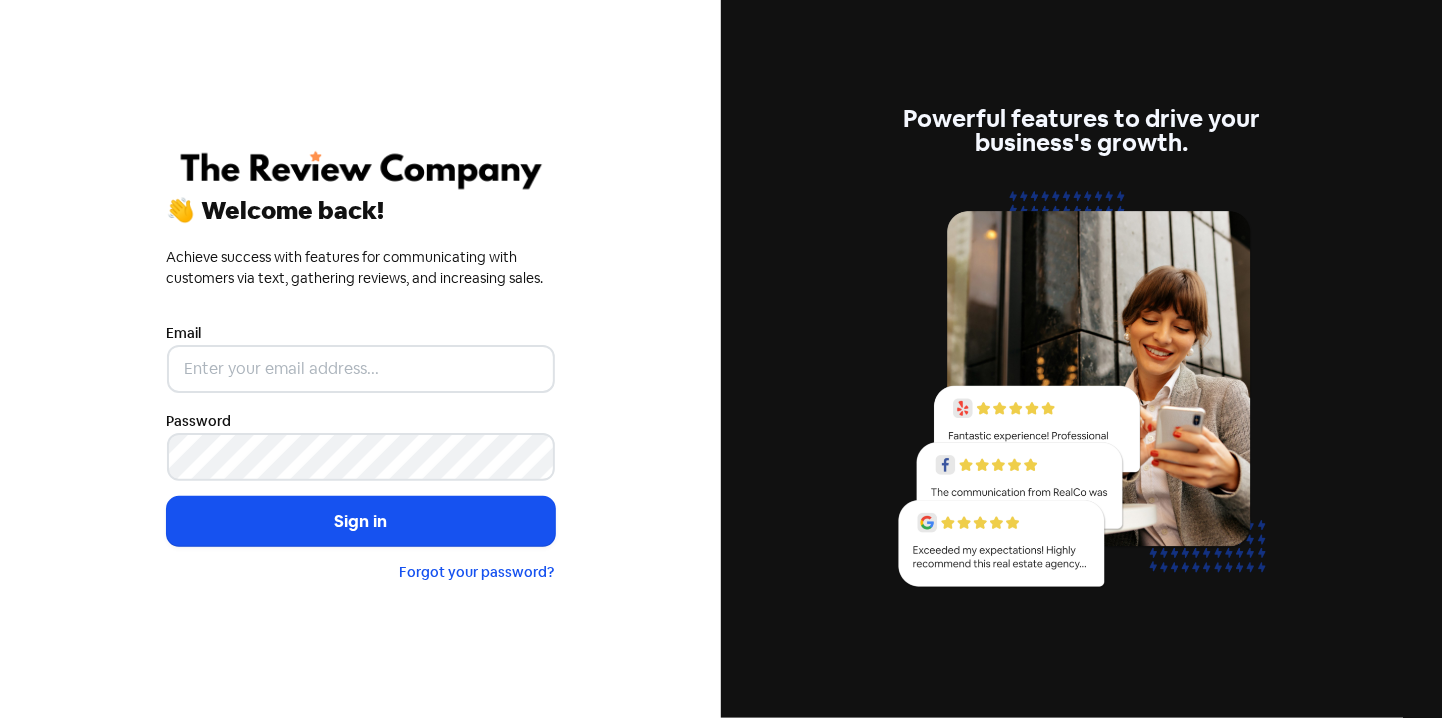 click on "Sign in" at bounding box center [361, 522] 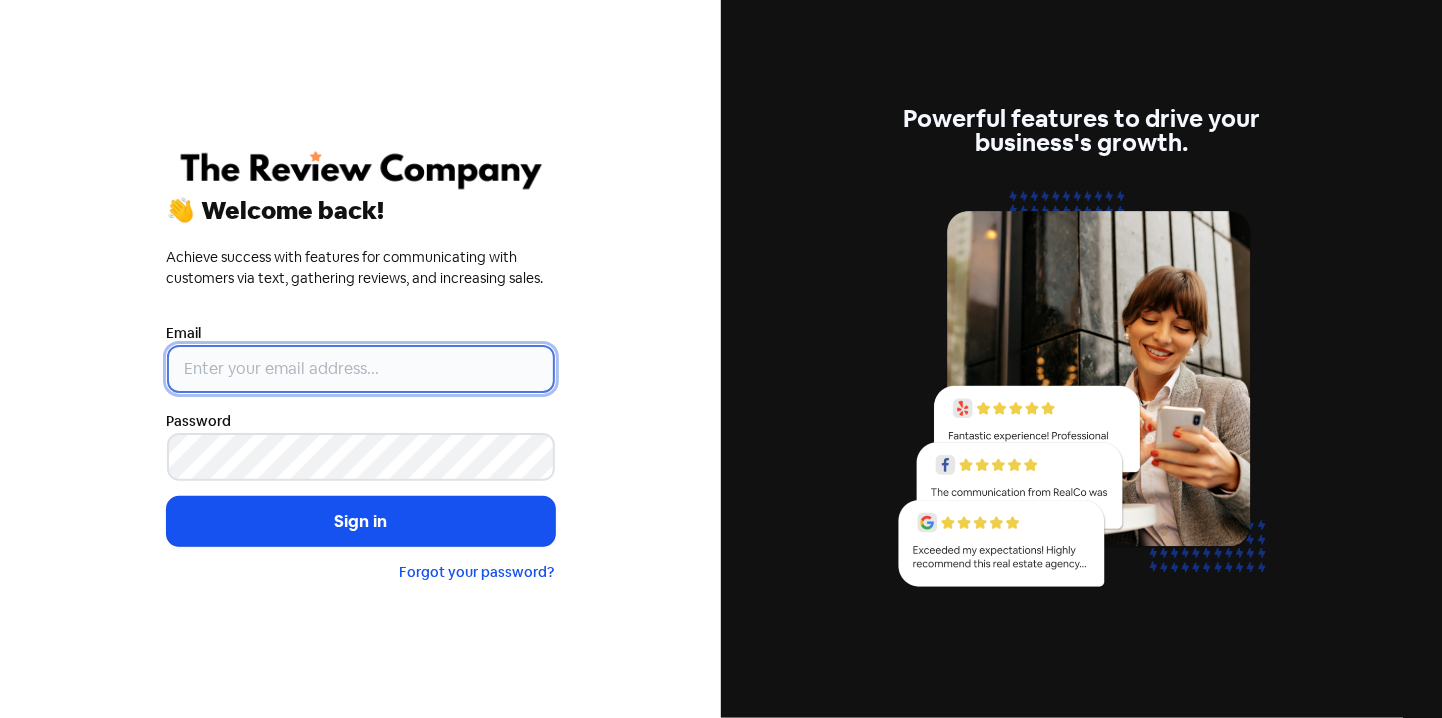 type 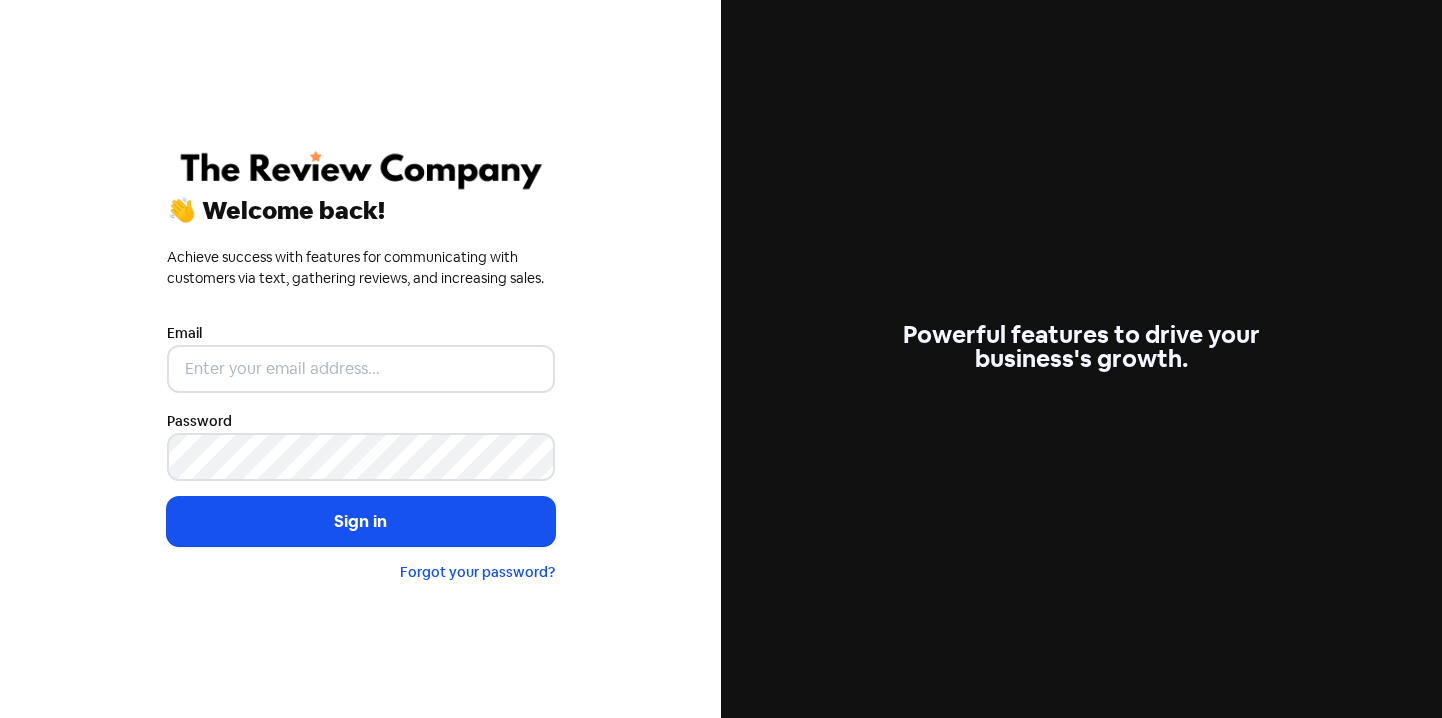scroll, scrollTop: 0, scrollLeft: 0, axis: both 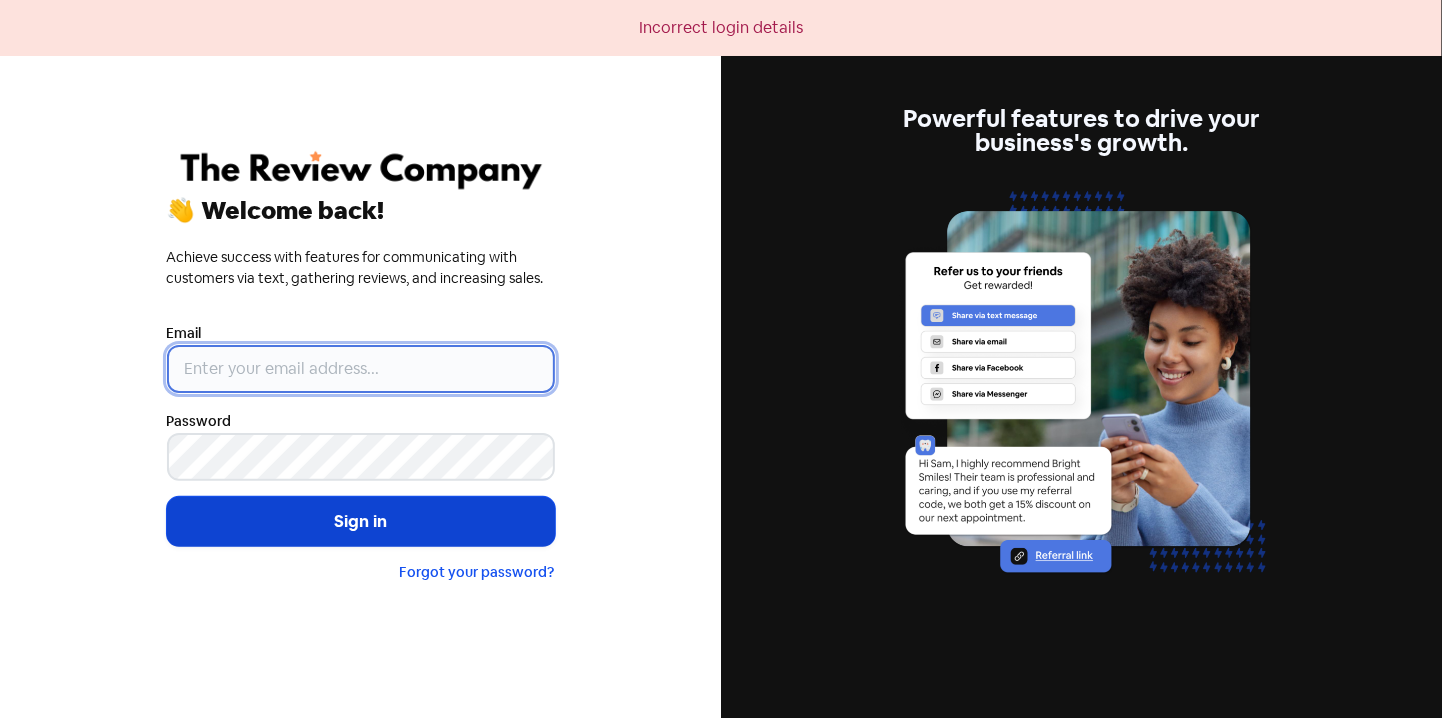 type on "[USERNAME]@example.com" 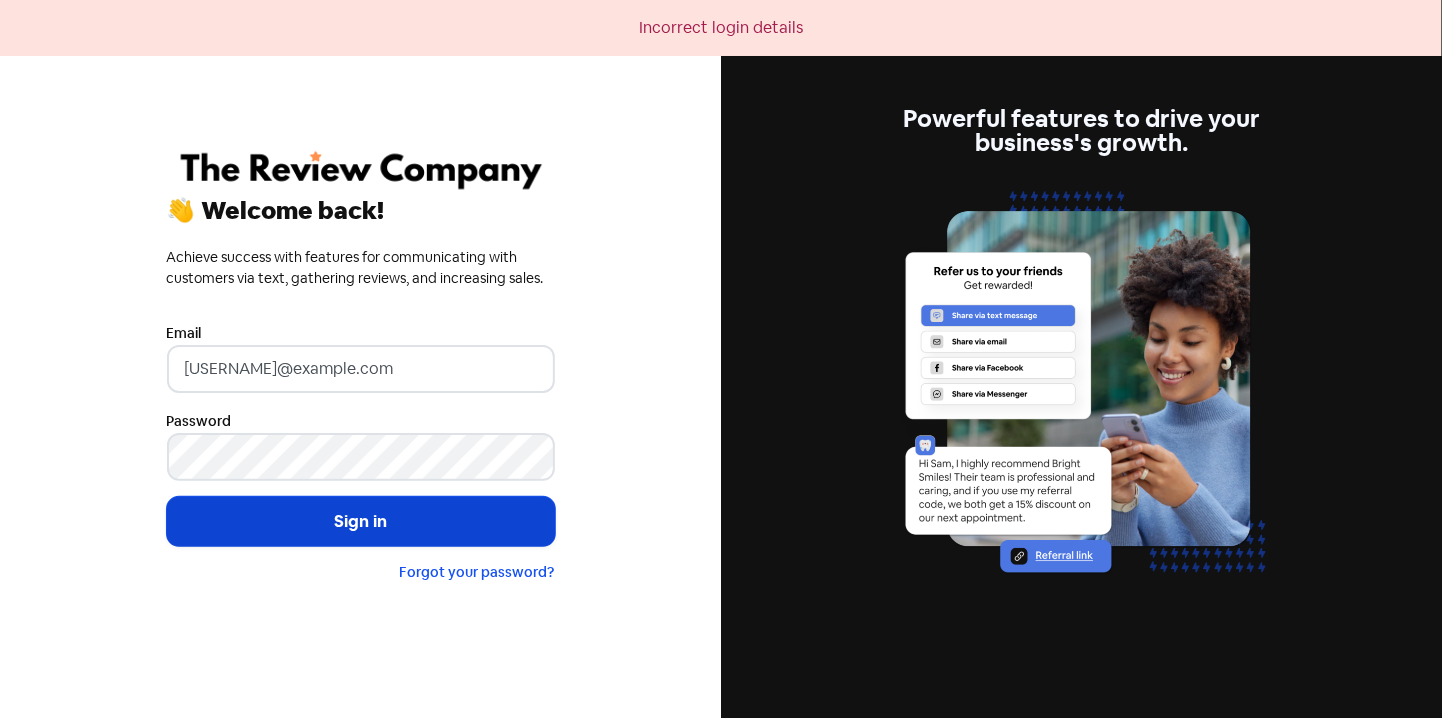 click on "Sign in" at bounding box center [361, 522] 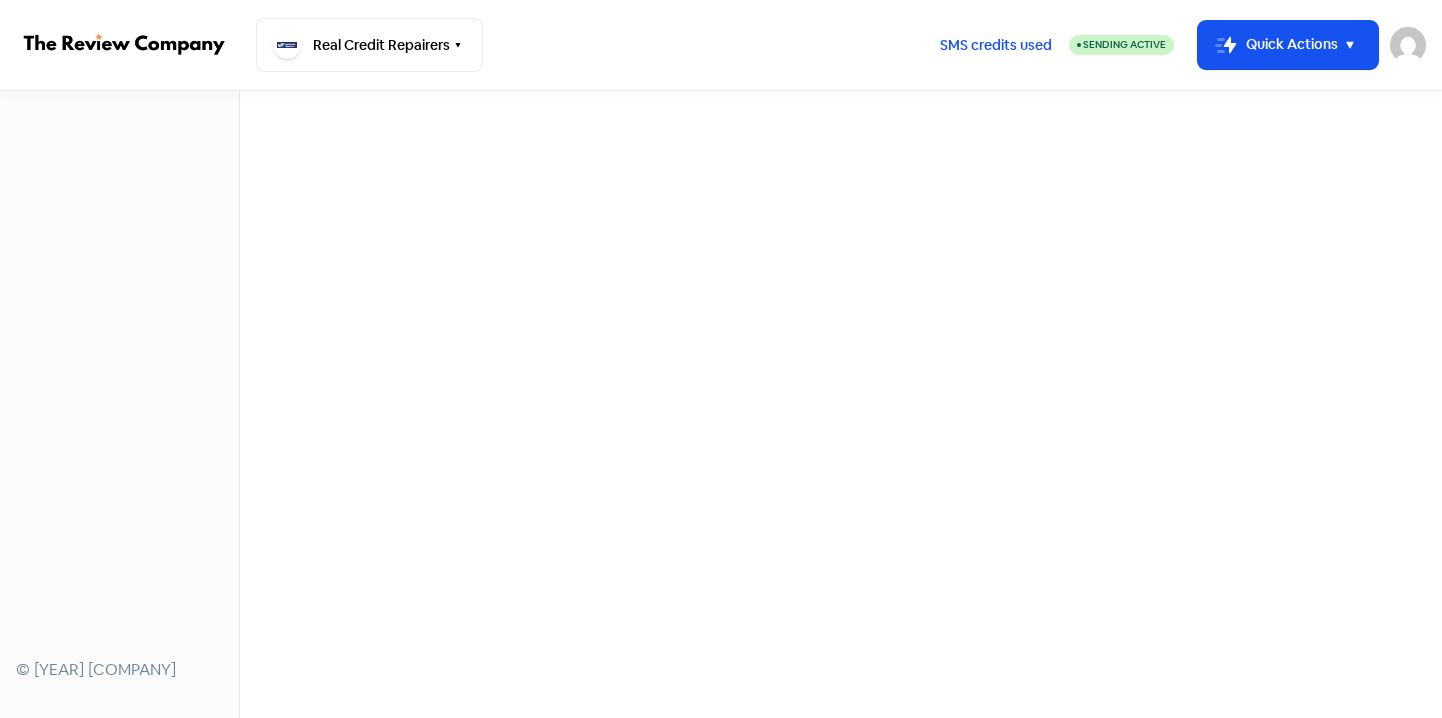 scroll, scrollTop: 0, scrollLeft: 0, axis: both 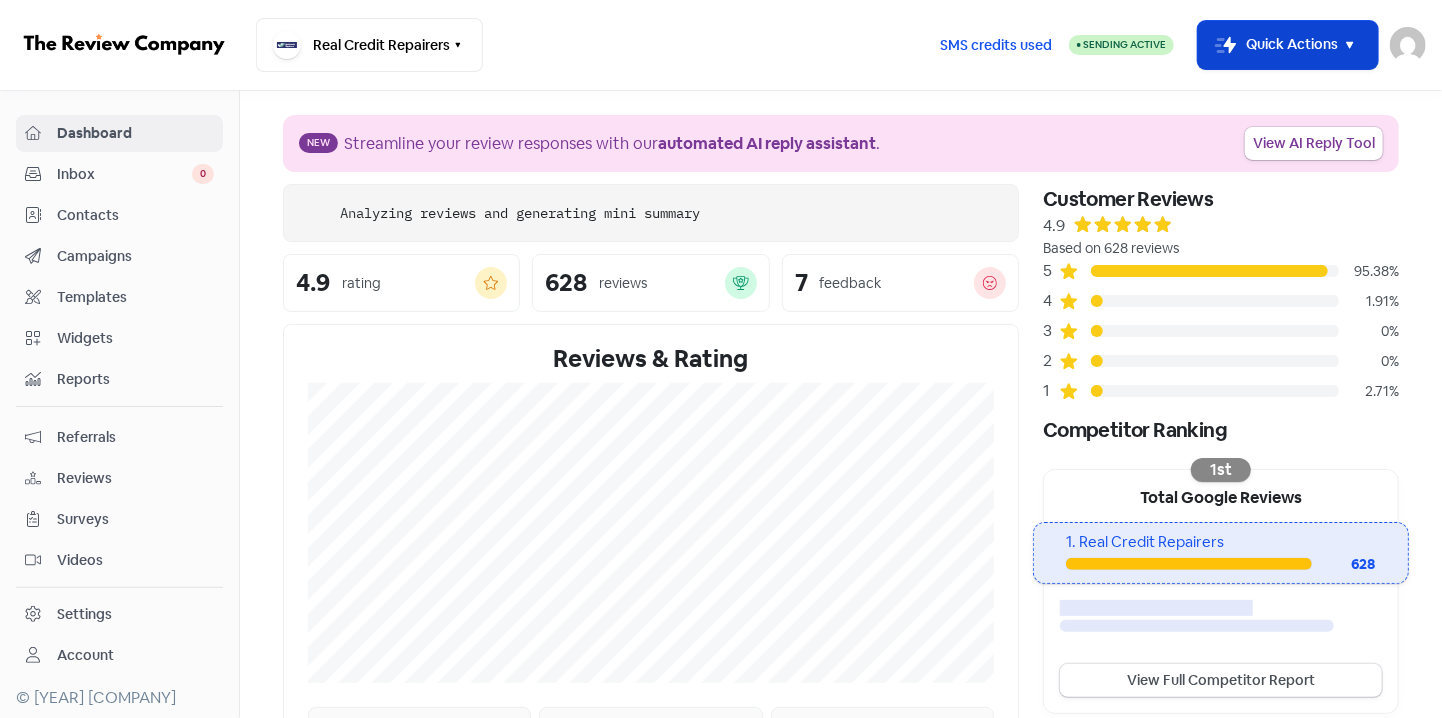 click 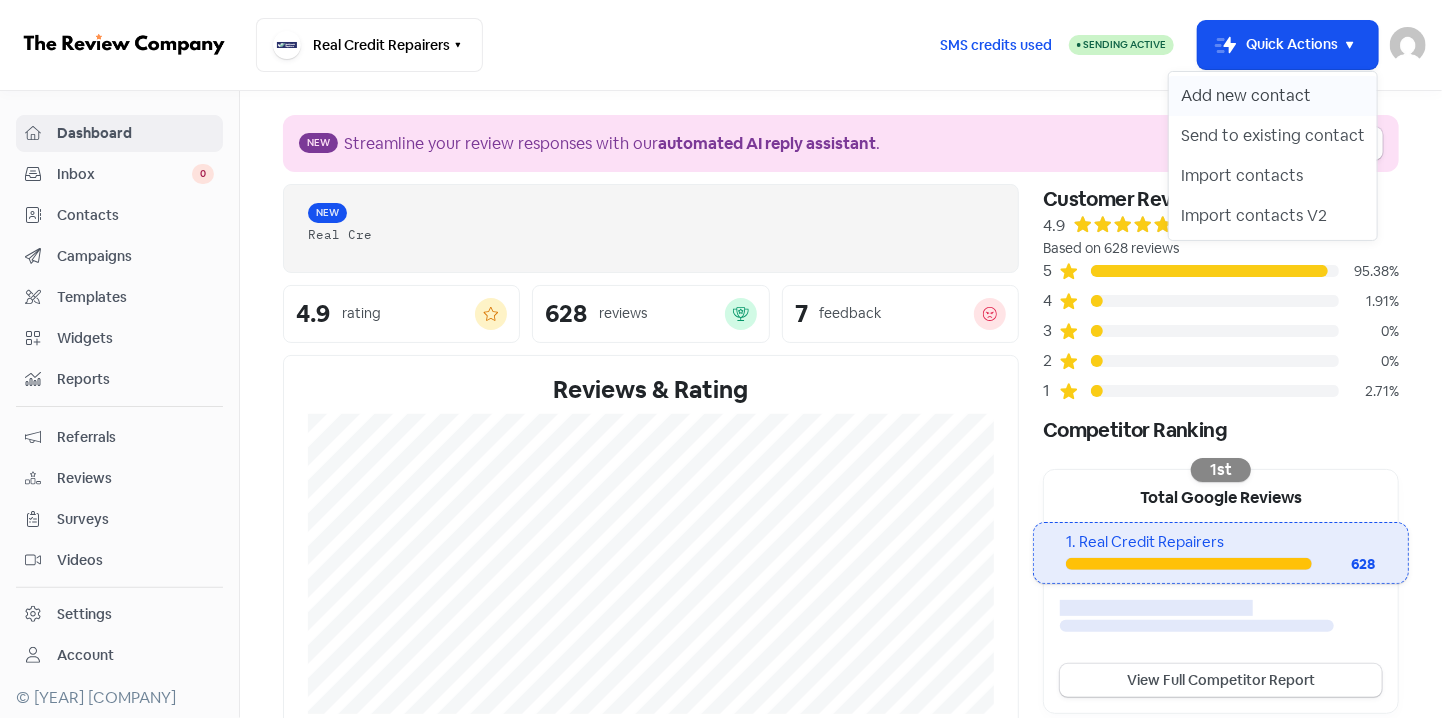 click on "Add new contact" at bounding box center [1273, 96] 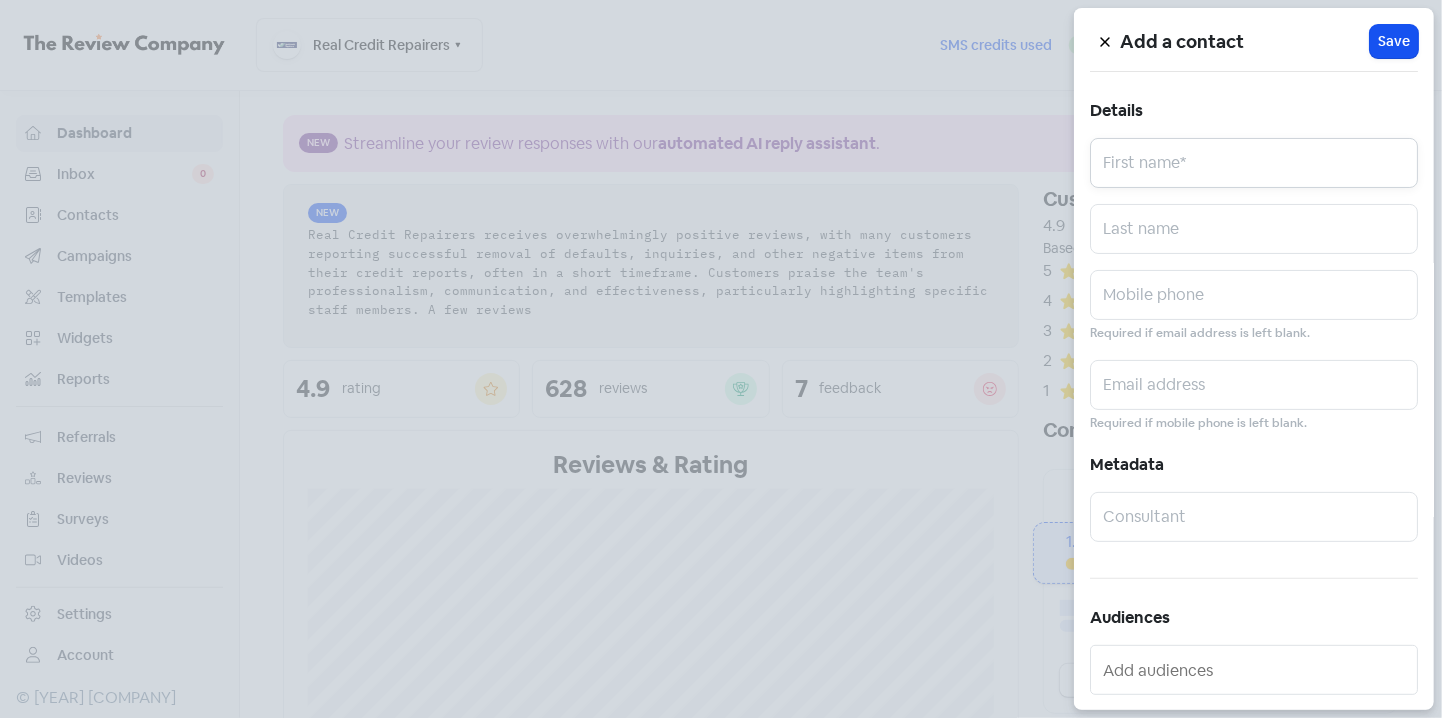 click at bounding box center (1254, 163) 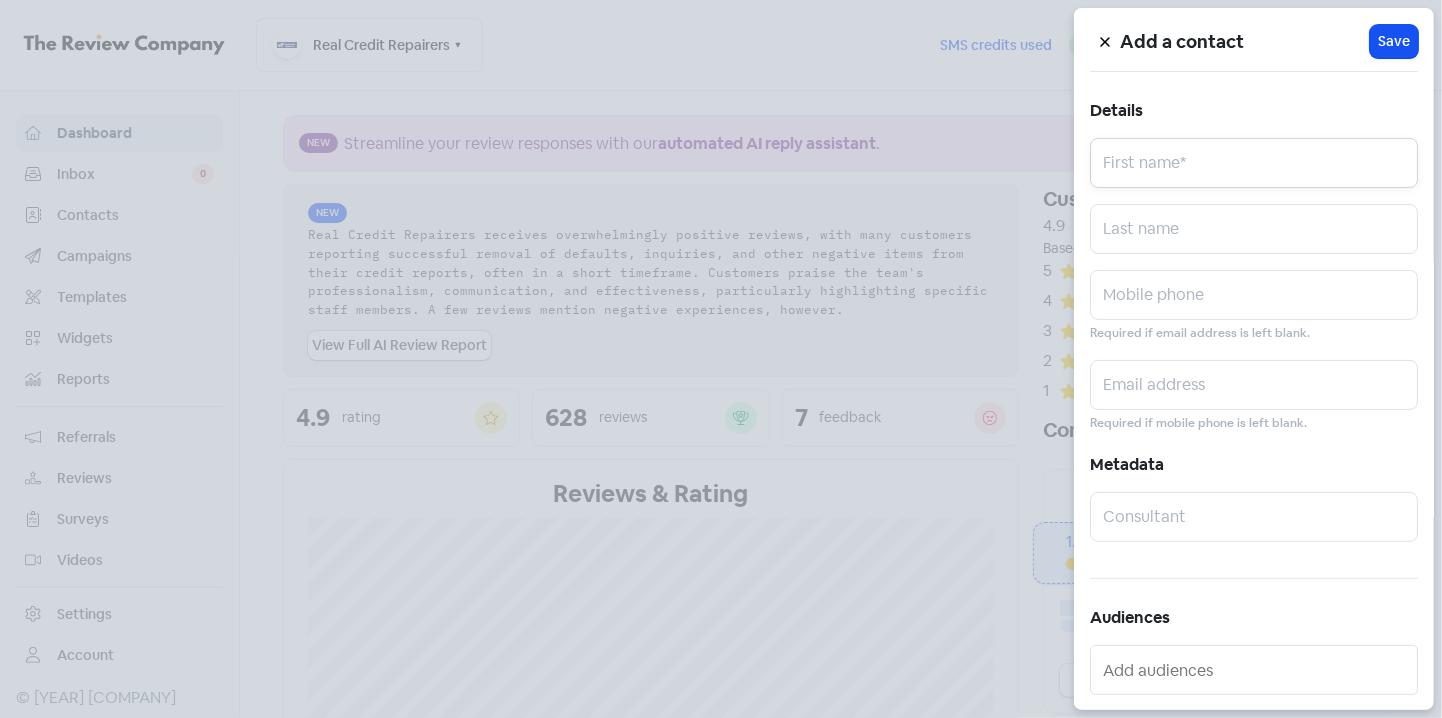 paste on "[FIRST] [LAST]" 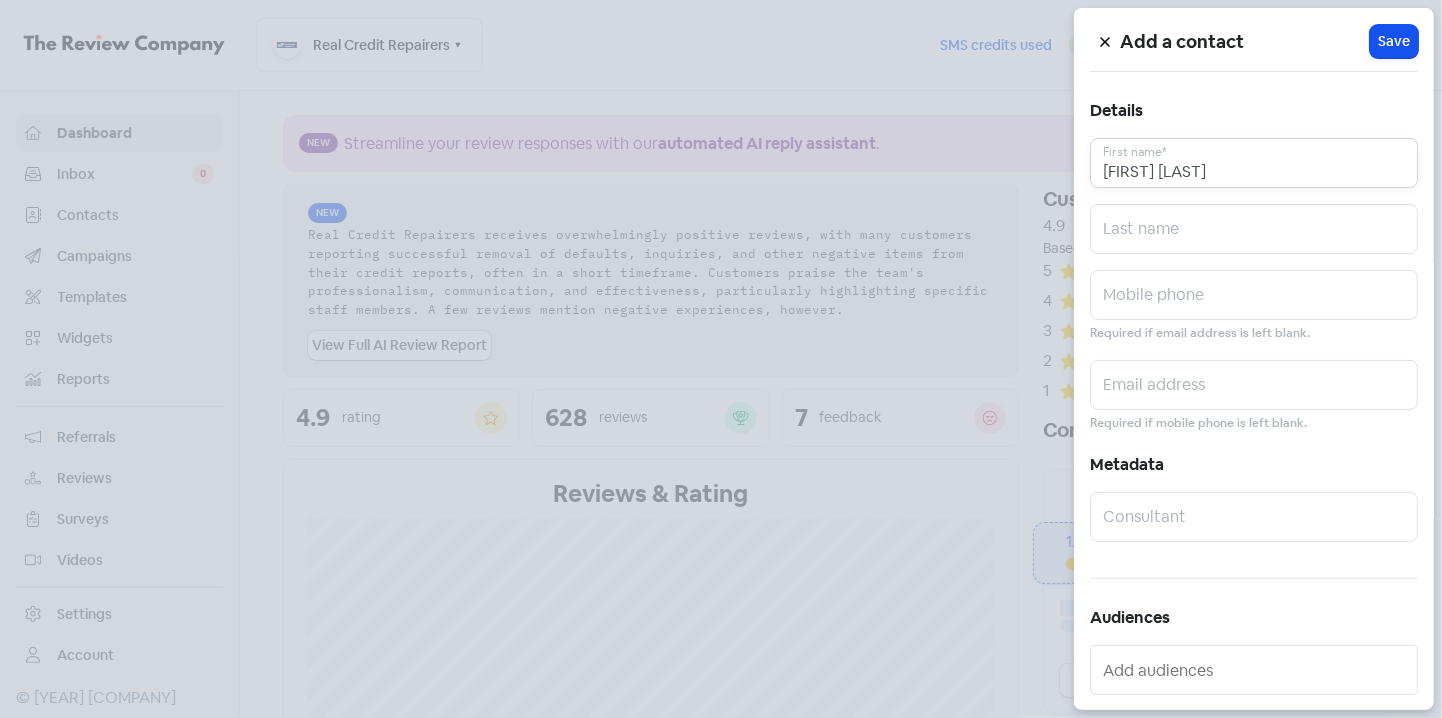 drag, startPoint x: 1141, startPoint y: 172, endPoint x: 1196, endPoint y: 172, distance: 55 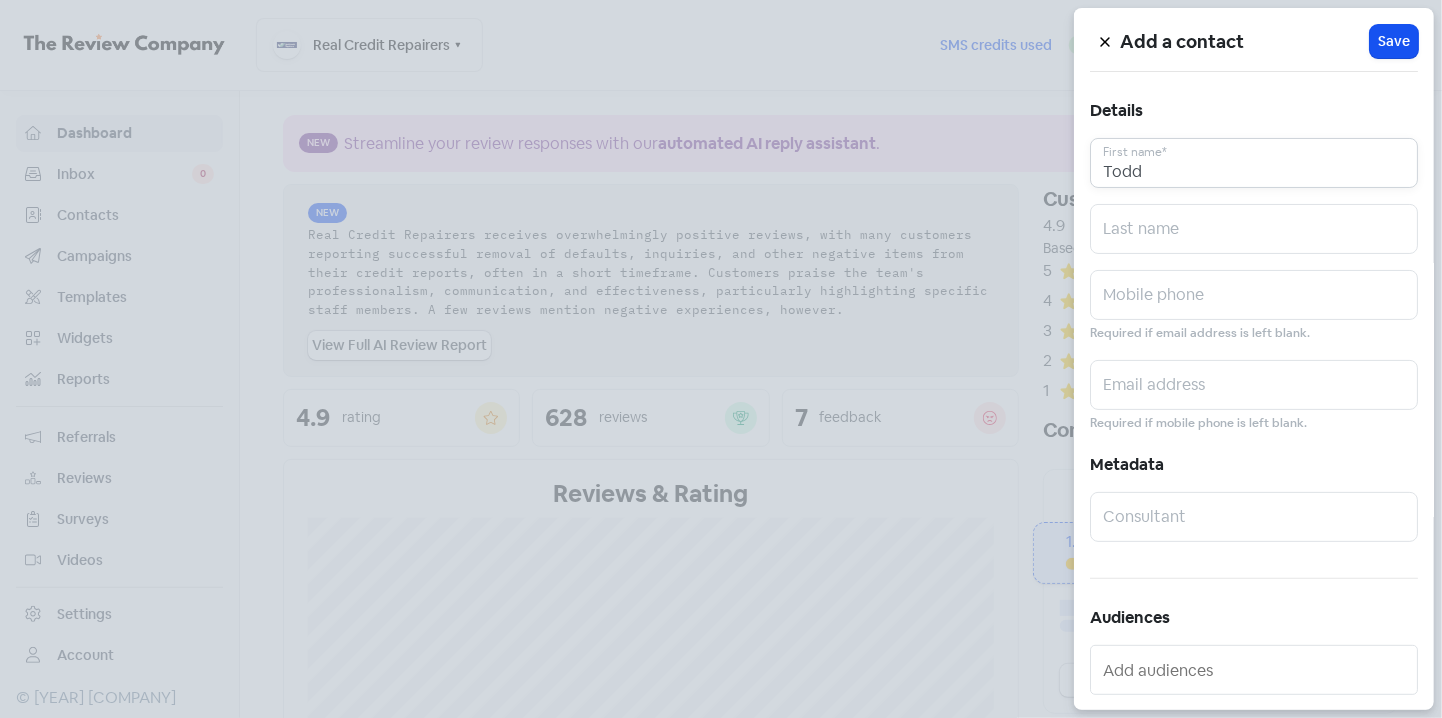 type on "Todd" 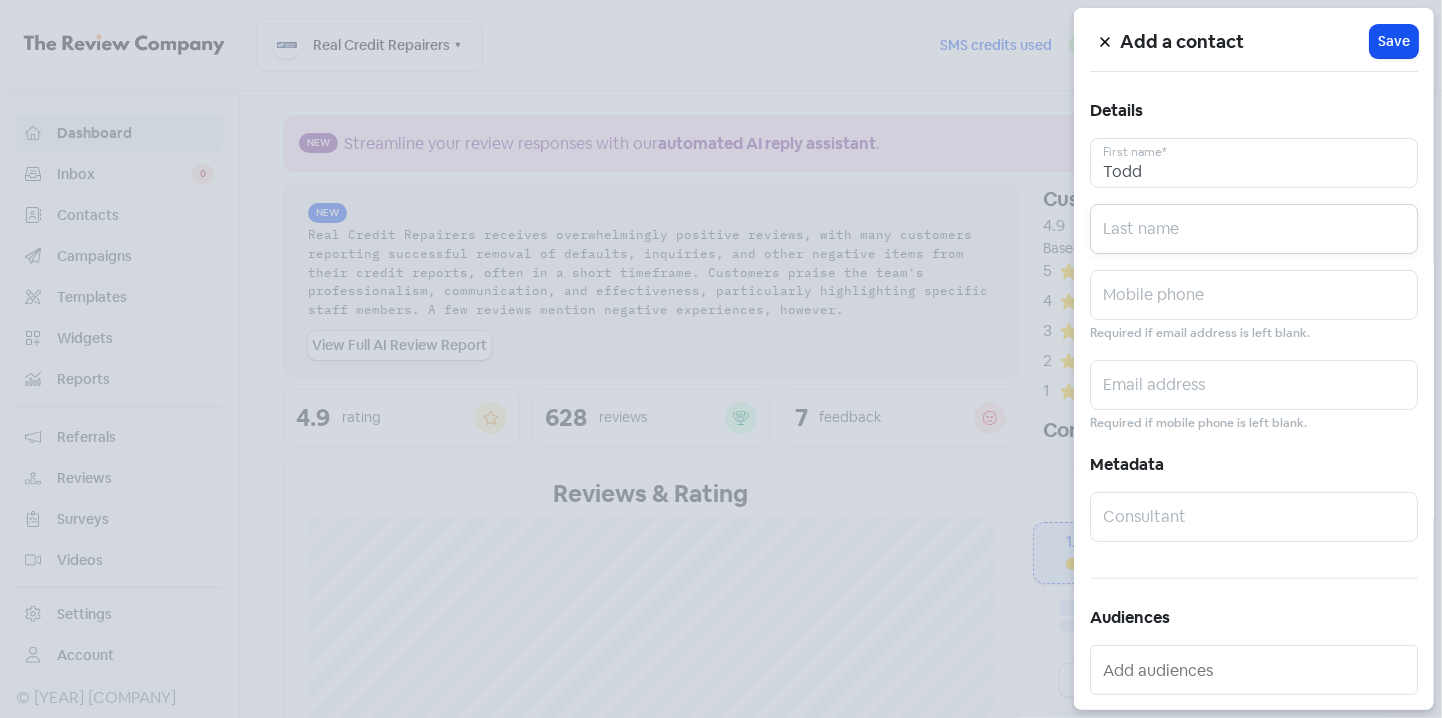 click at bounding box center (1254, 229) 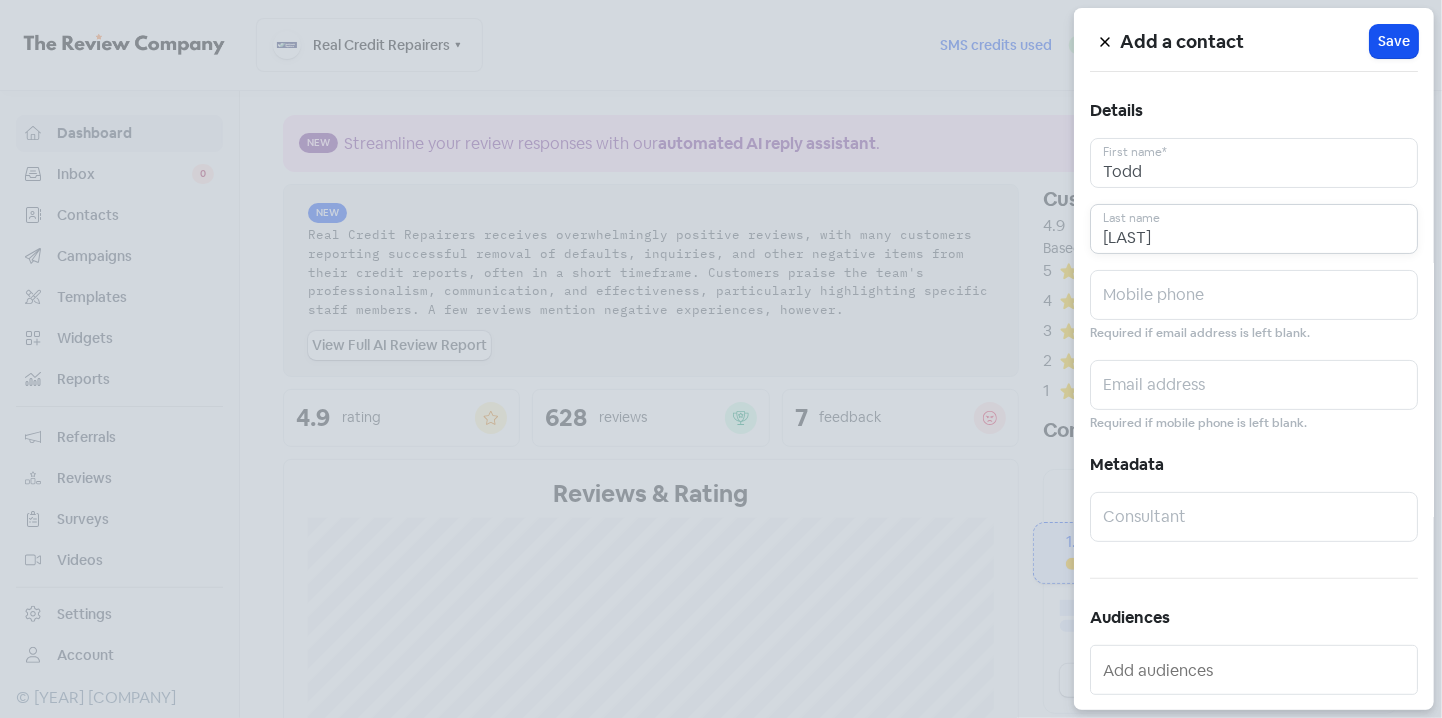 type on "[LAST]" 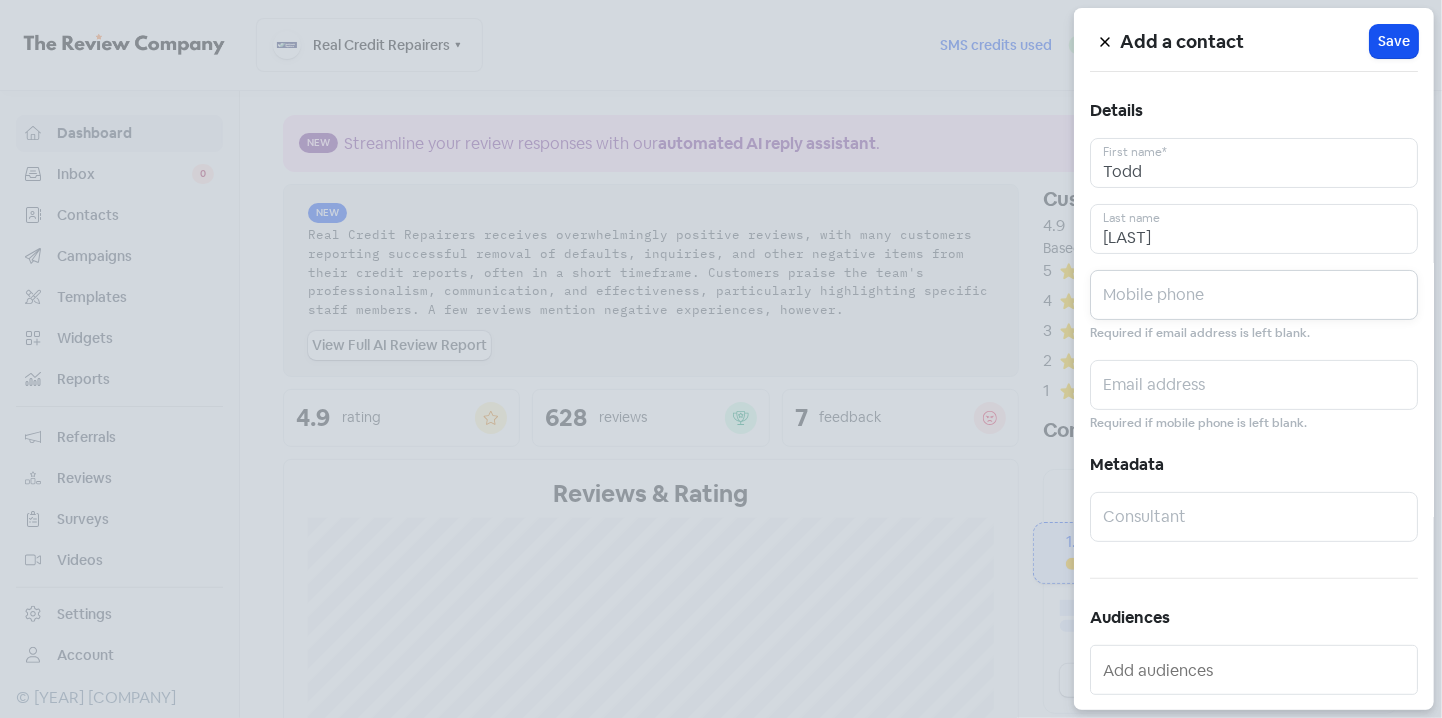 click at bounding box center [1254, 295] 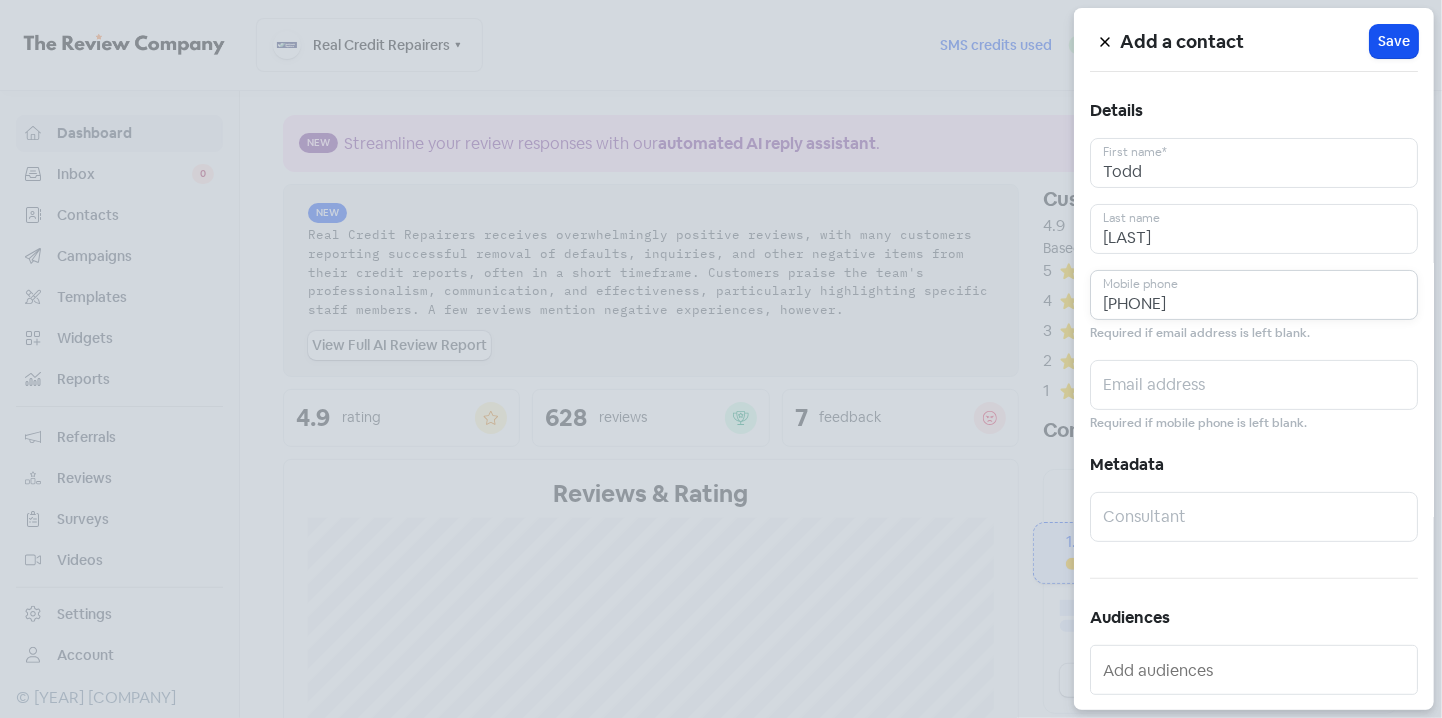 type on "[PHONE]" 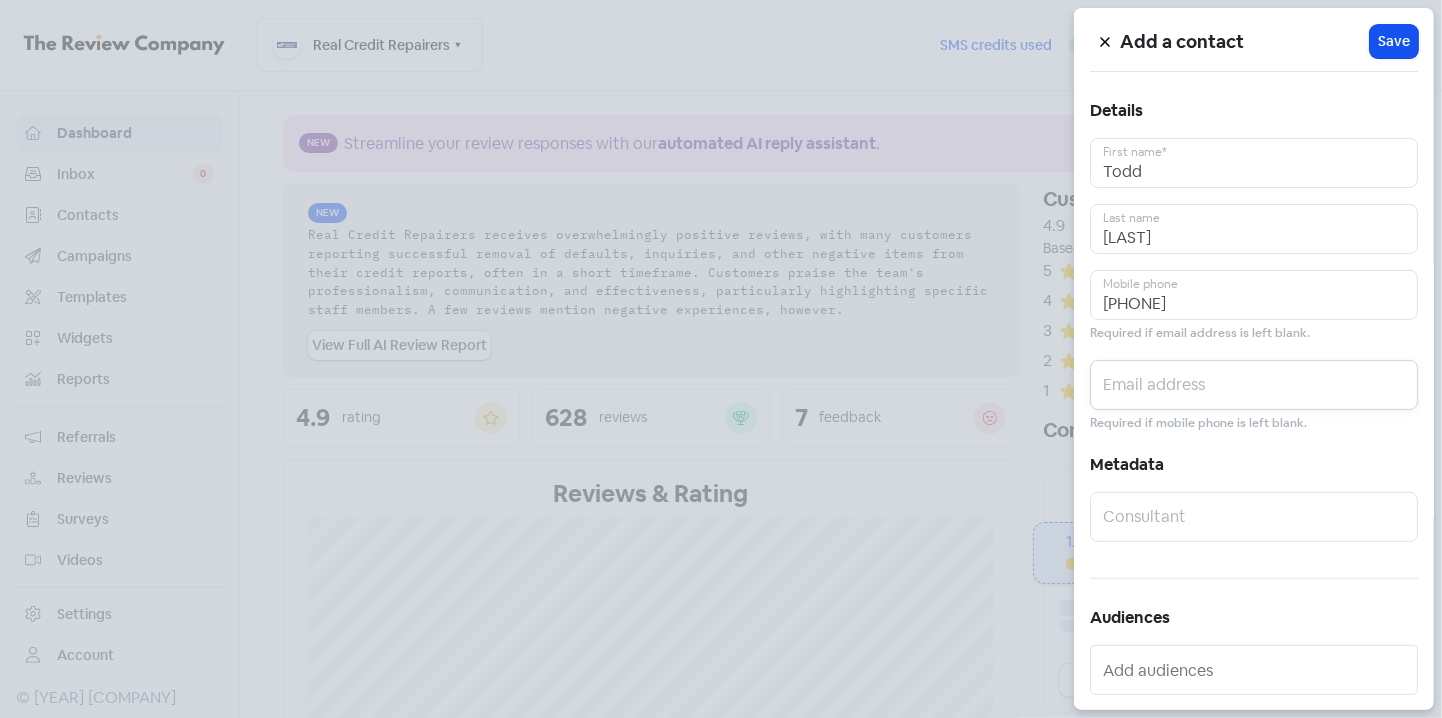 drag, startPoint x: 1132, startPoint y: 393, endPoint x: 1147, endPoint y: 393, distance: 15 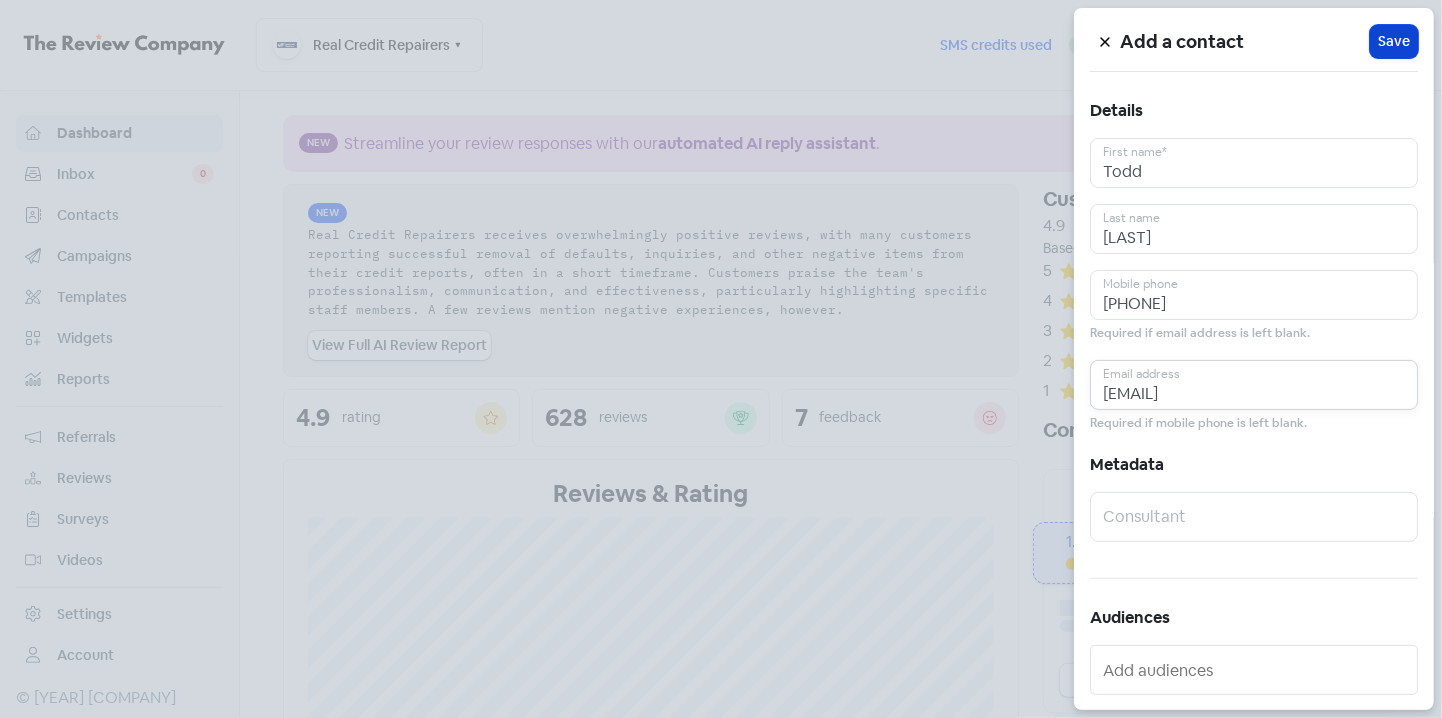 type on "[EMAIL]" 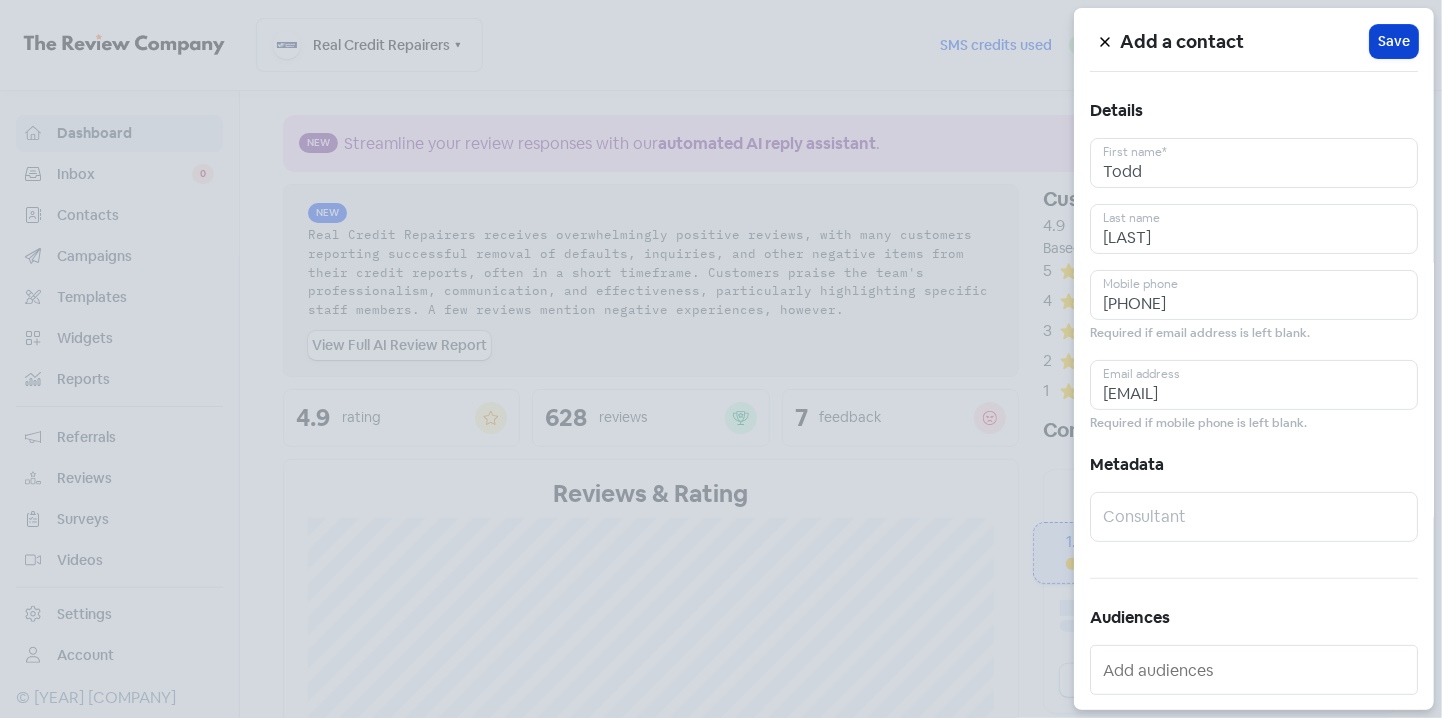 drag, startPoint x: 1389, startPoint y: 41, endPoint x: 1378, endPoint y: 56, distance: 18.601076 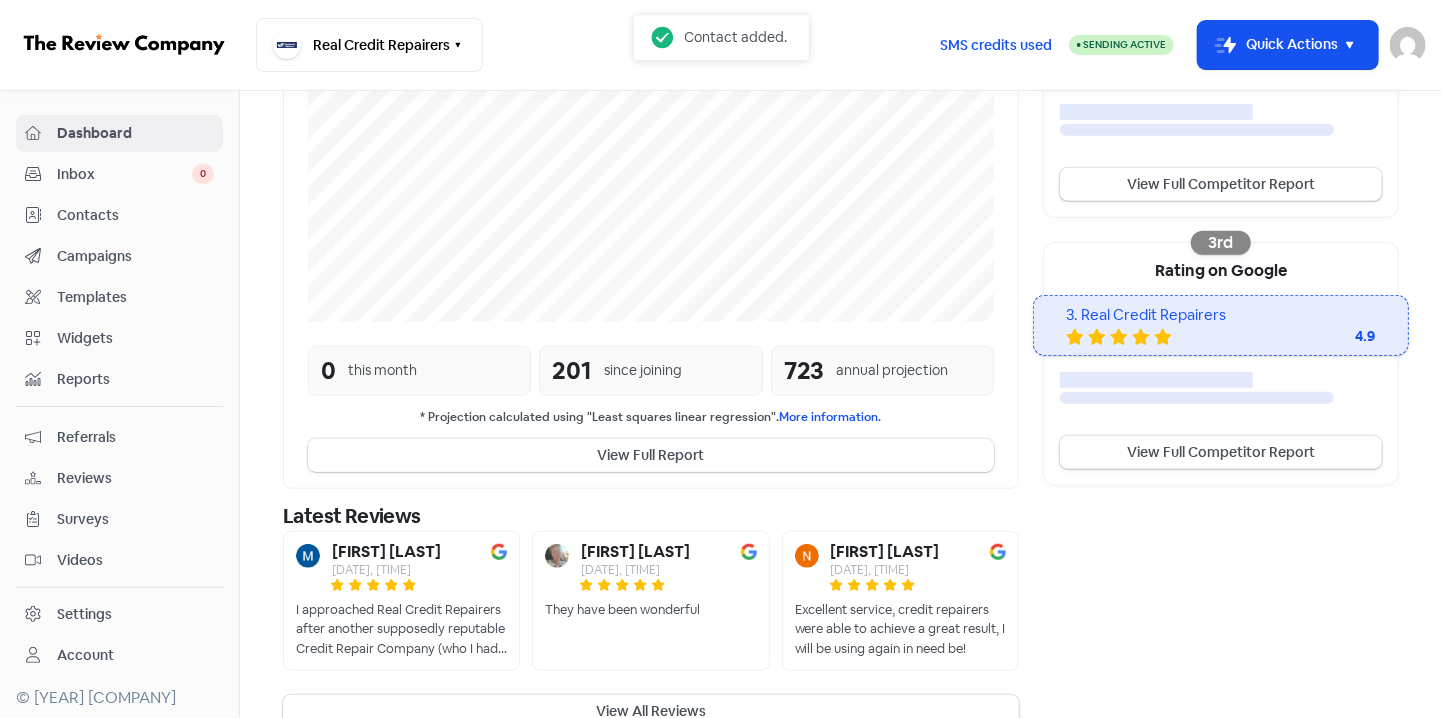 scroll, scrollTop: 528, scrollLeft: 0, axis: vertical 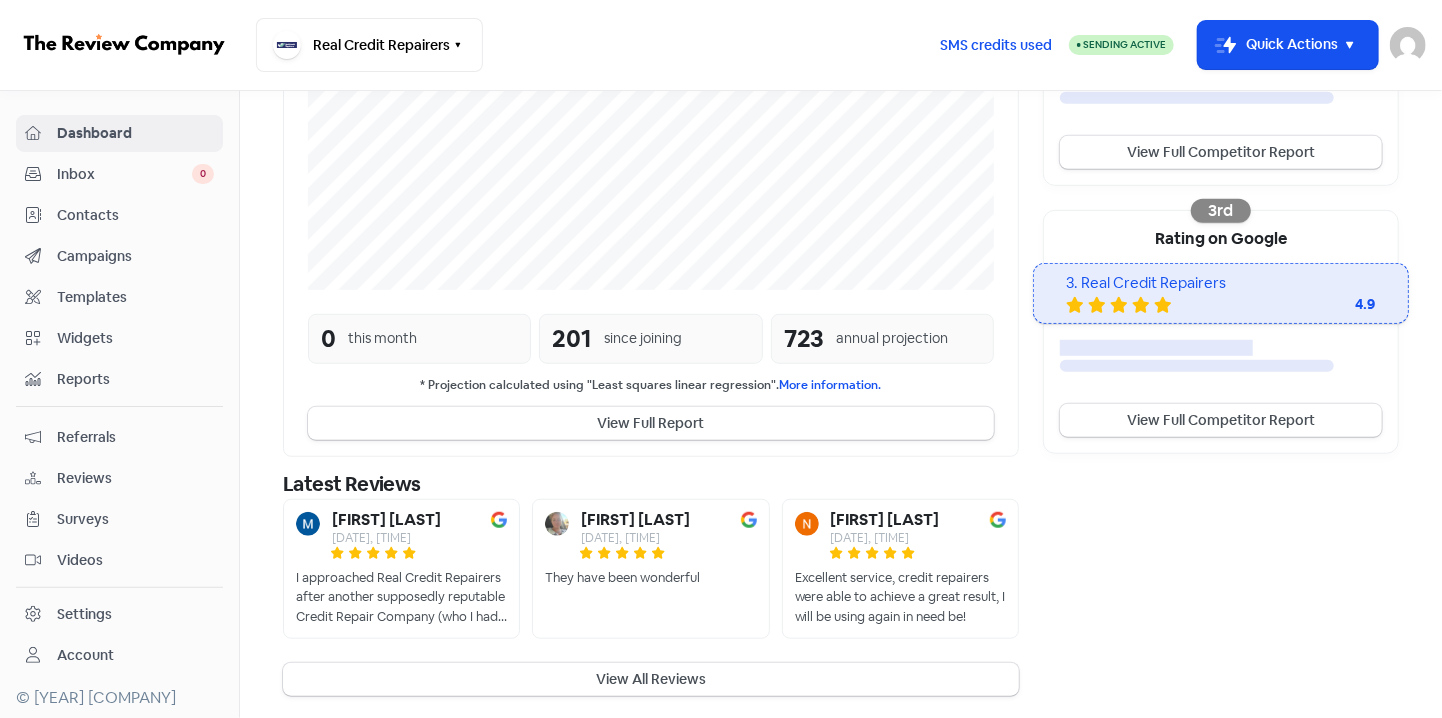 click on "View All Reviews" at bounding box center [651, 679] 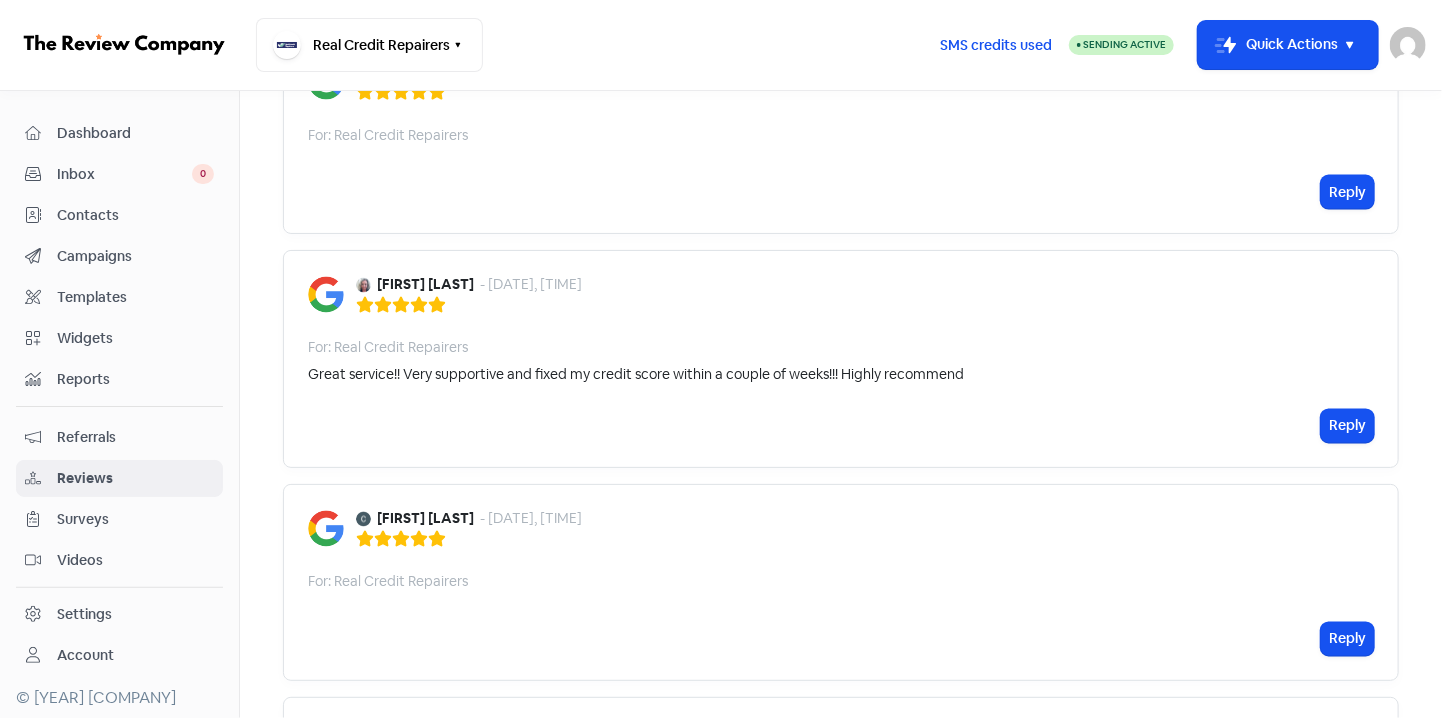 scroll, scrollTop: 1341, scrollLeft: 0, axis: vertical 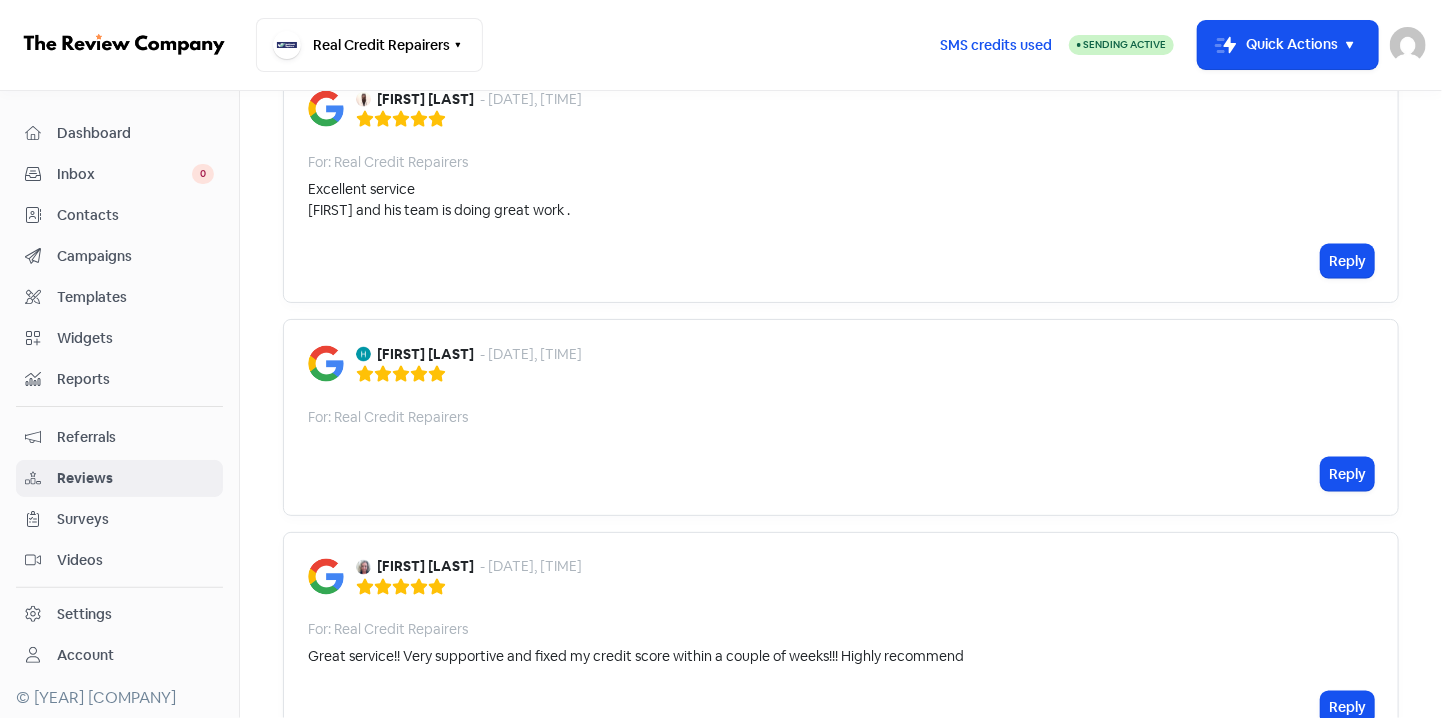 click on "Real Credit Repairers  Switch Business  All businesses  No other businesses found    SMS credits used   Sending Active   Icon For Thunder-move  Quick Actions      Unknown   [EMAIL]     Sign out" at bounding box center [721, 45] 